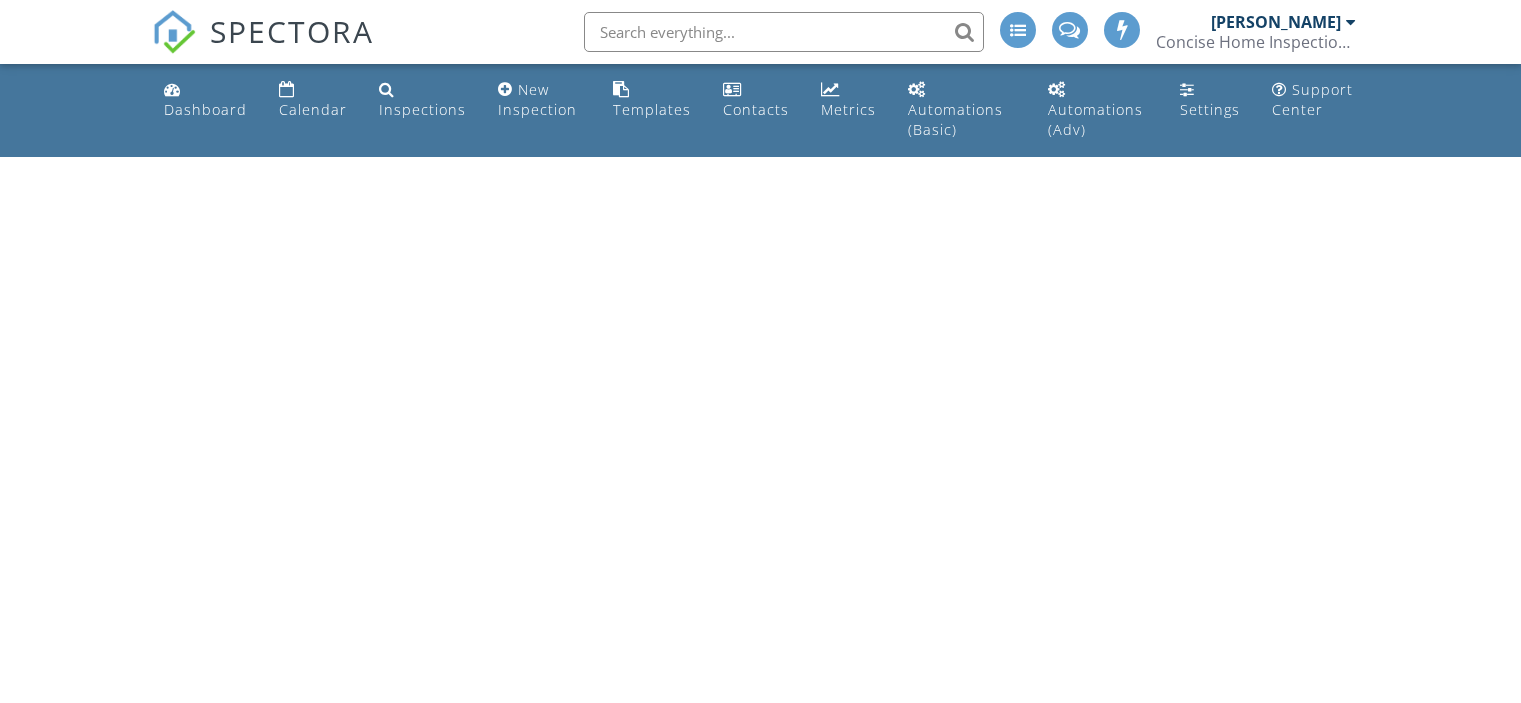 scroll, scrollTop: 0, scrollLeft: 0, axis: both 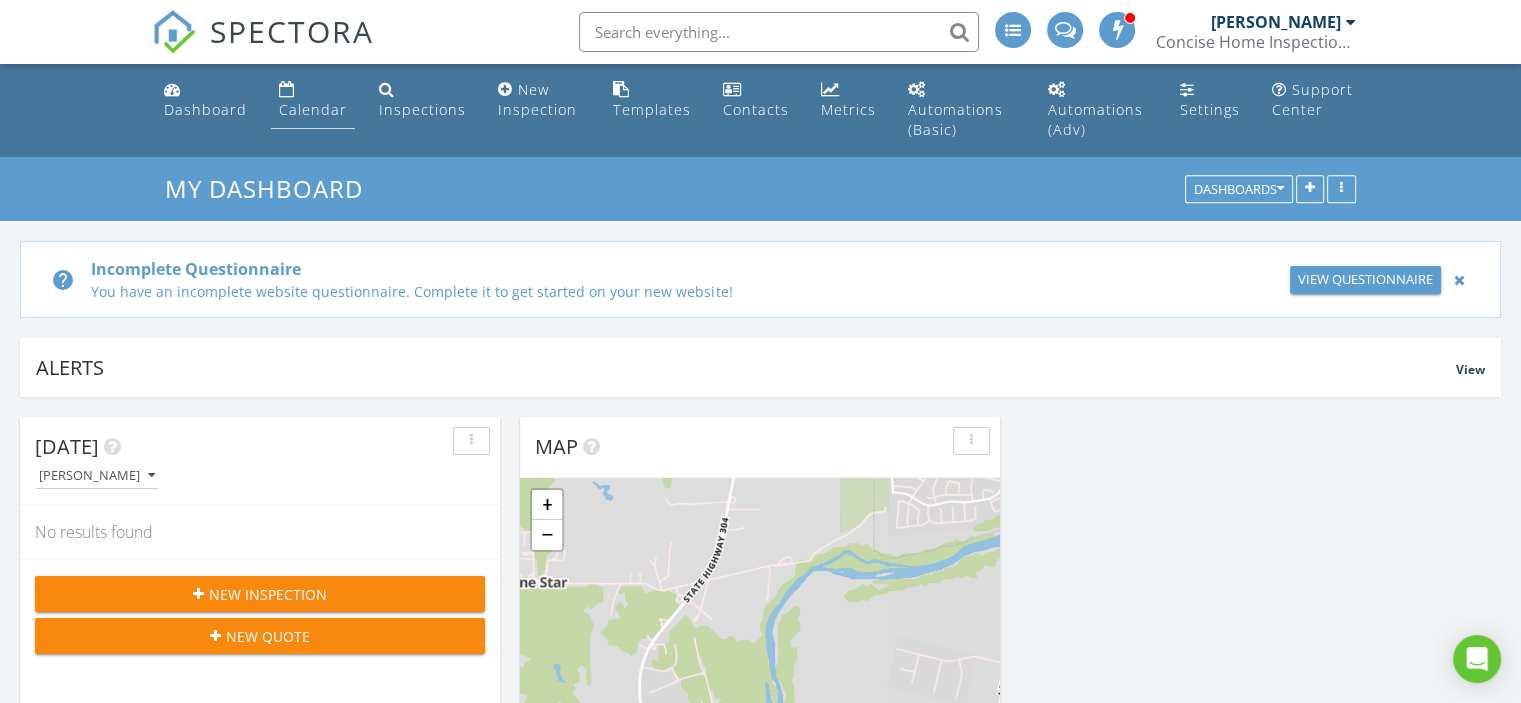 click on "Calendar" at bounding box center (313, 109) 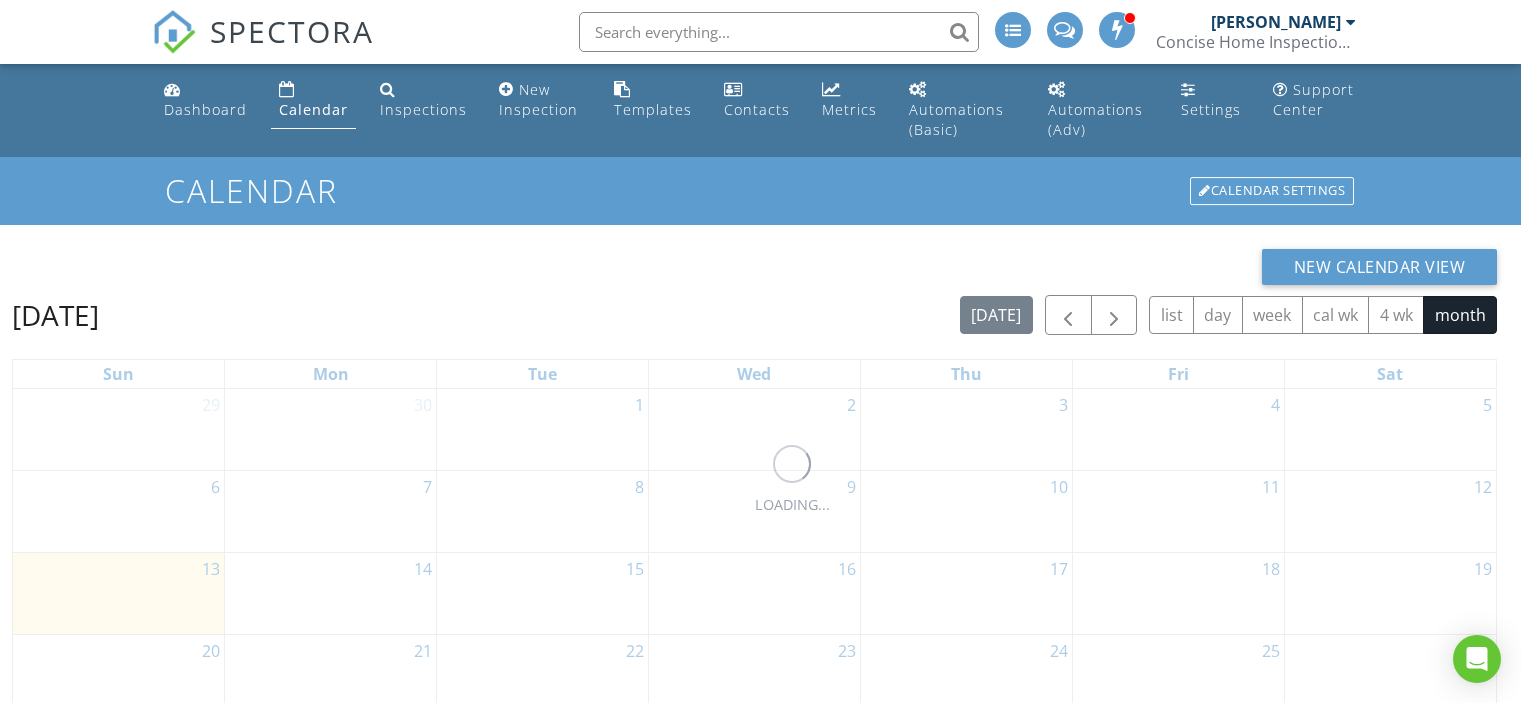 scroll, scrollTop: 0, scrollLeft: 0, axis: both 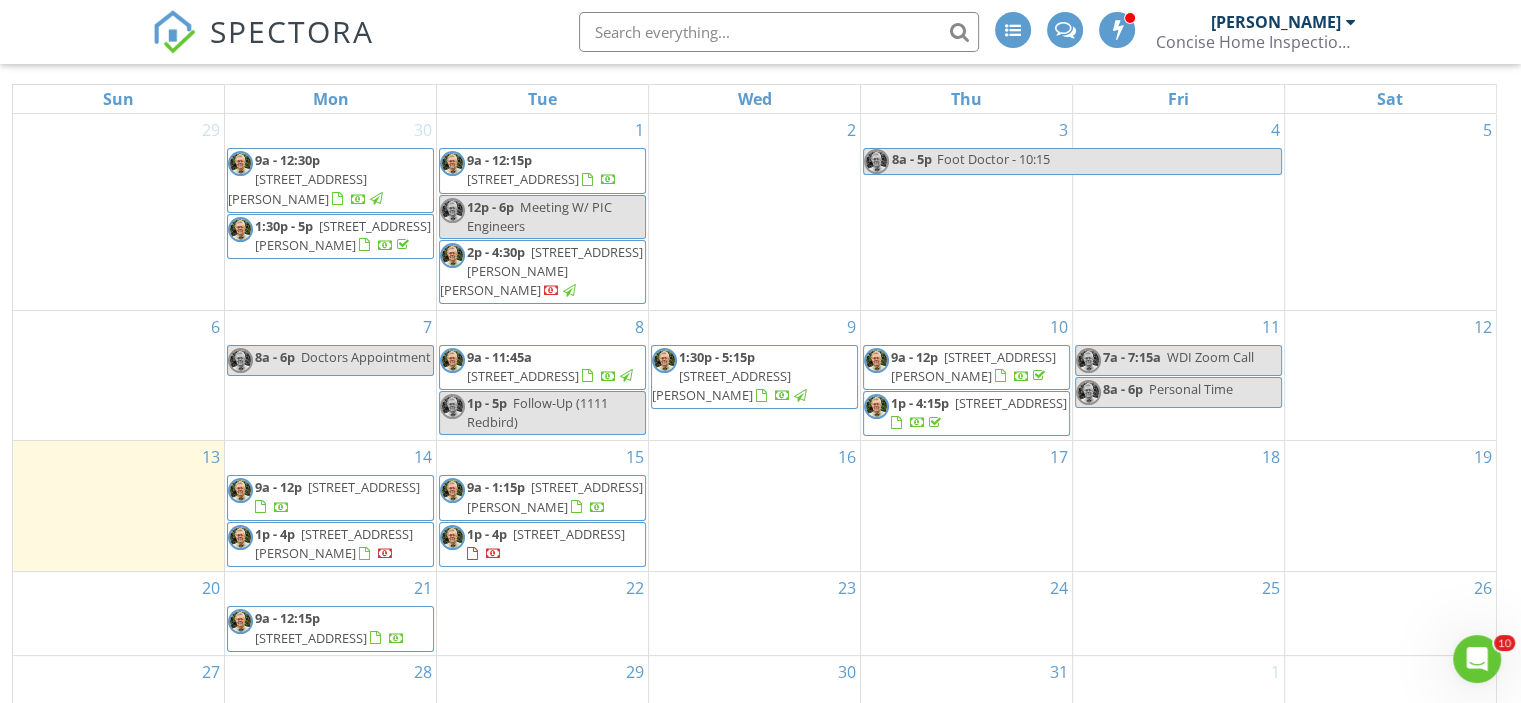click on "[STREET_ADDRESS]" at bounding box center [364, 487] 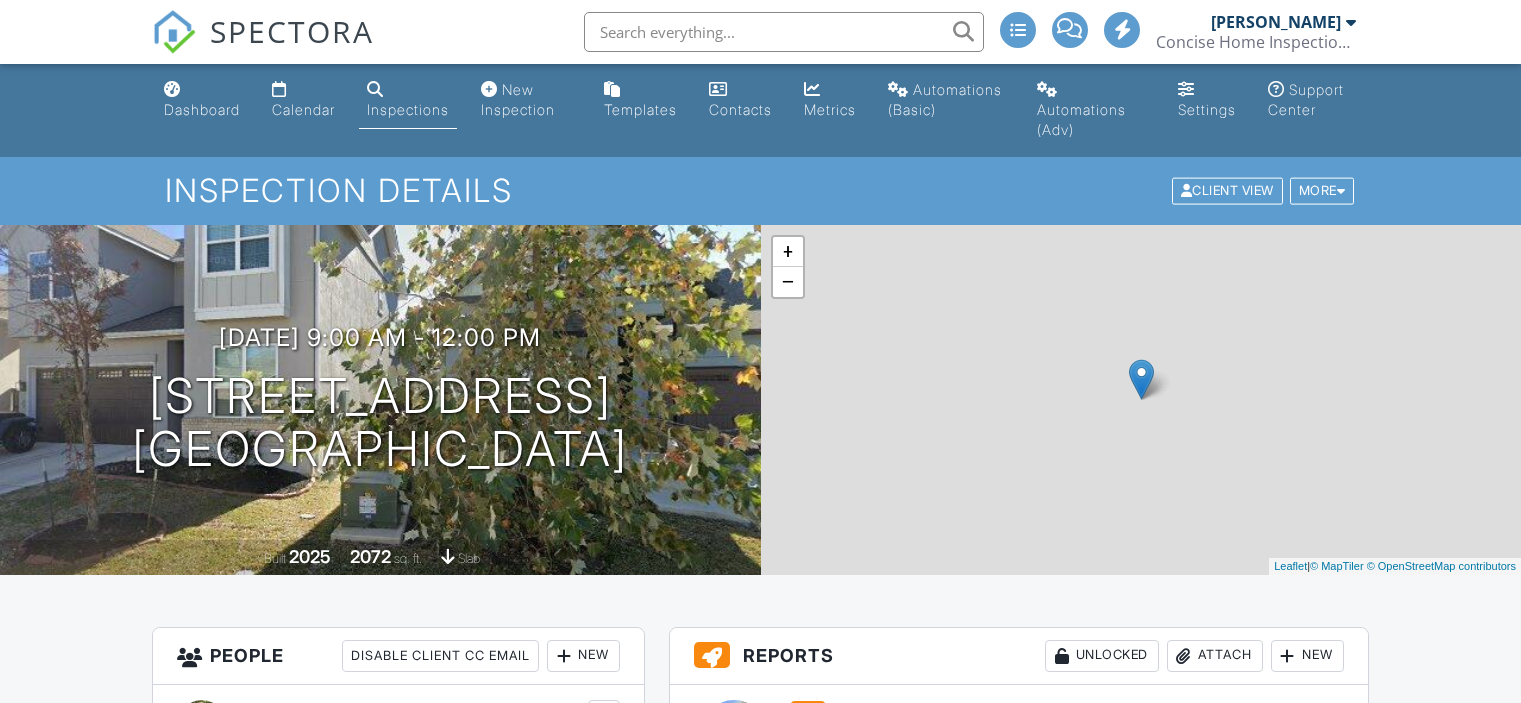 scroll, scrollTop: 0, scrollLeft: 0, axis: both 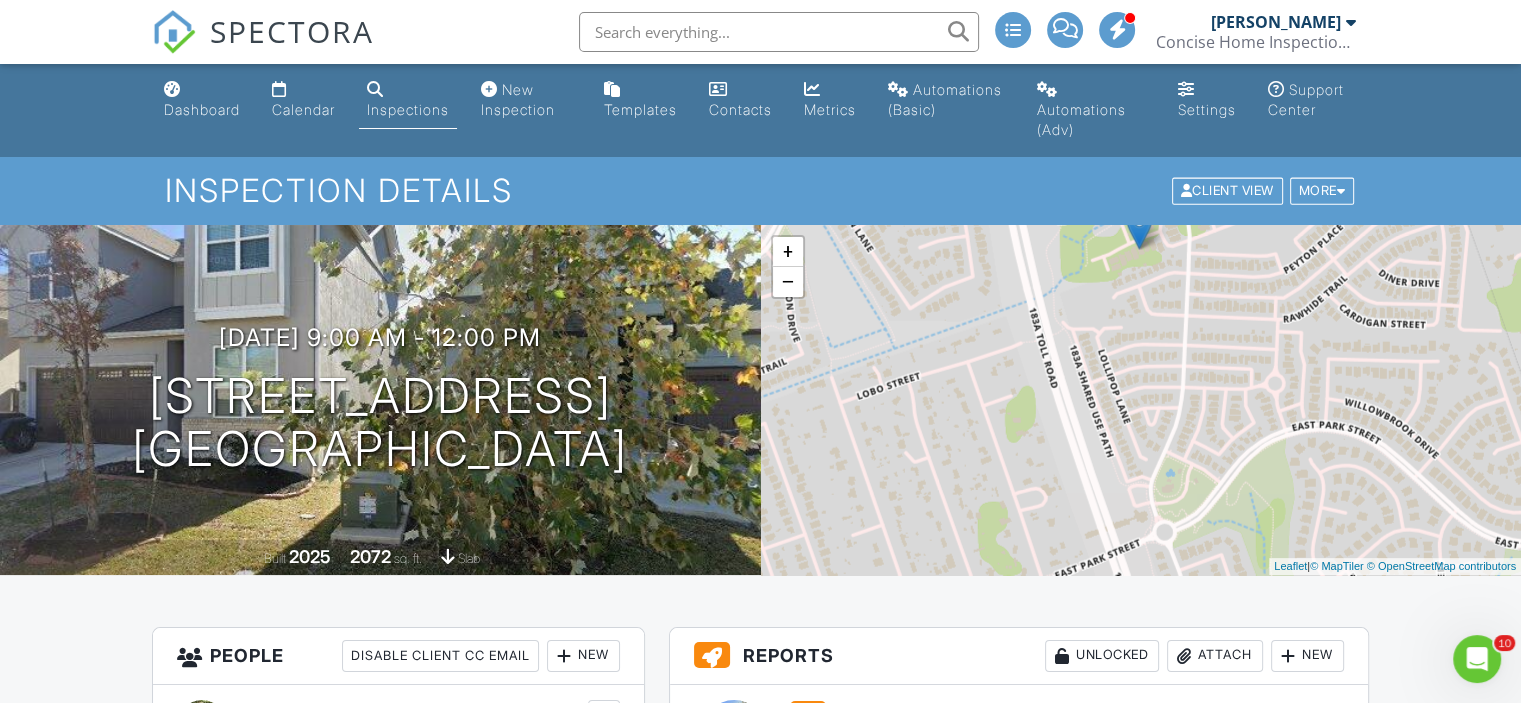 drag, startPoint x: 1172, startPoint y: 410, endPoint x: 1170, endPoint y: 254, distance: 156.01282 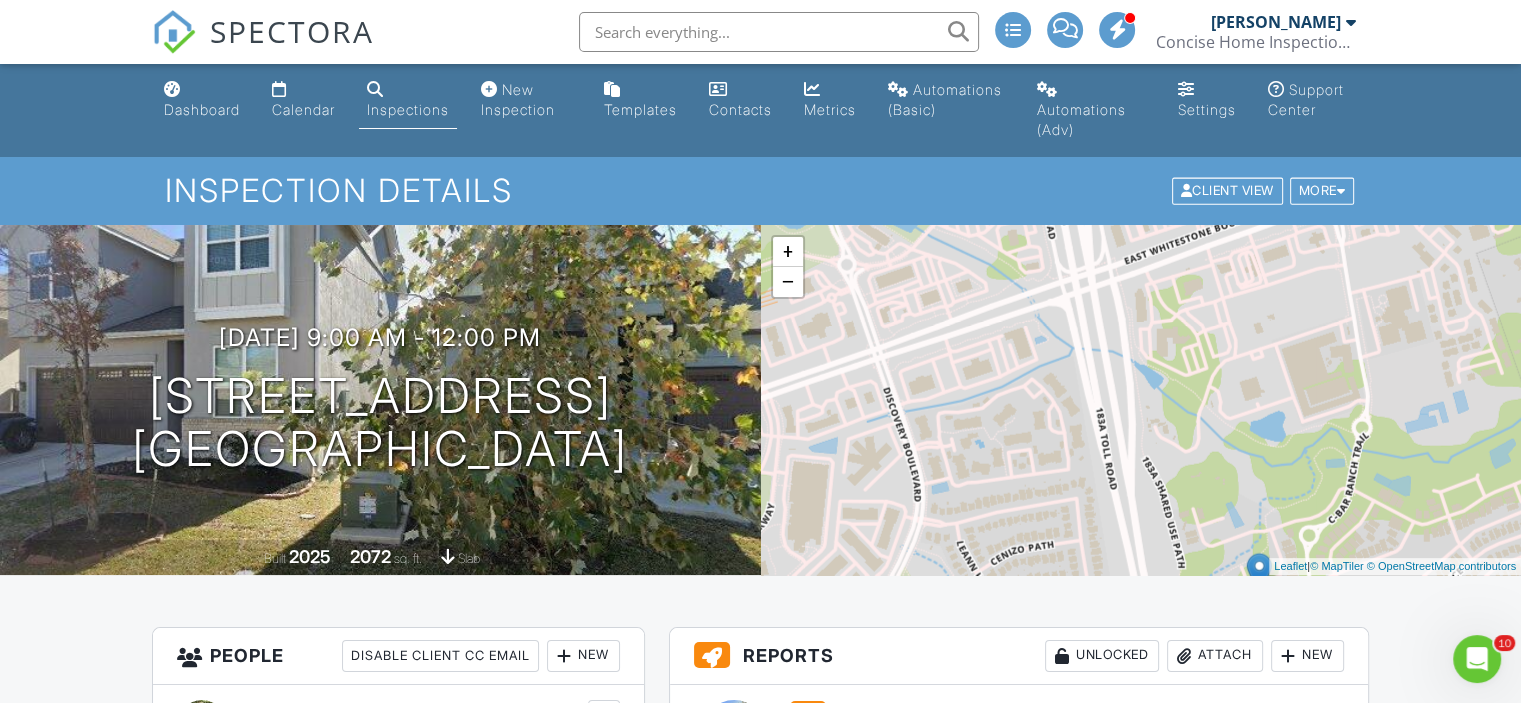 drag, startPoint x: 1192, startPoint y: 398, endPoint x: 1287, endPoint y: 675, distance: 292.83783 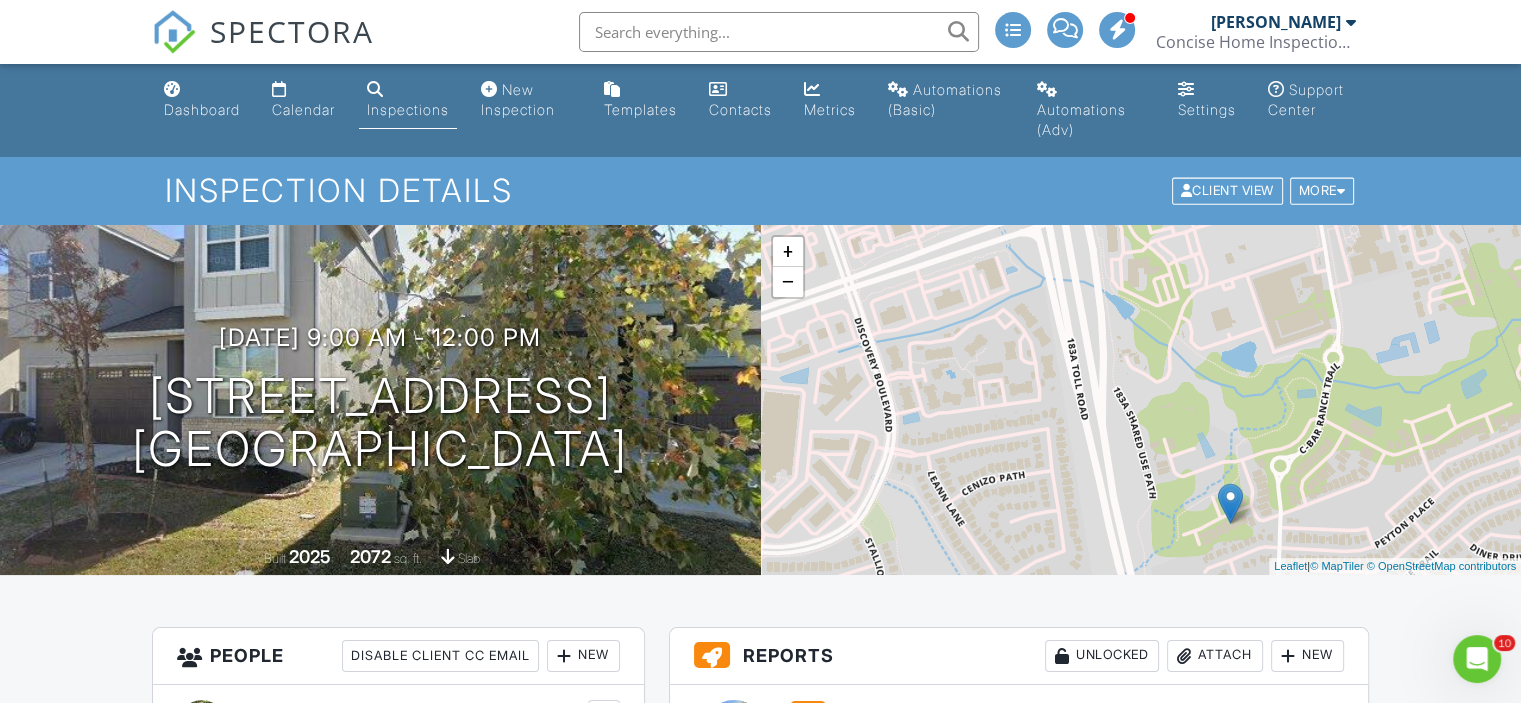 drag, startPoint x: 1272, startPoint y: 515, endPoint x: 1244, endPoint y: 451, distance: 69.856995 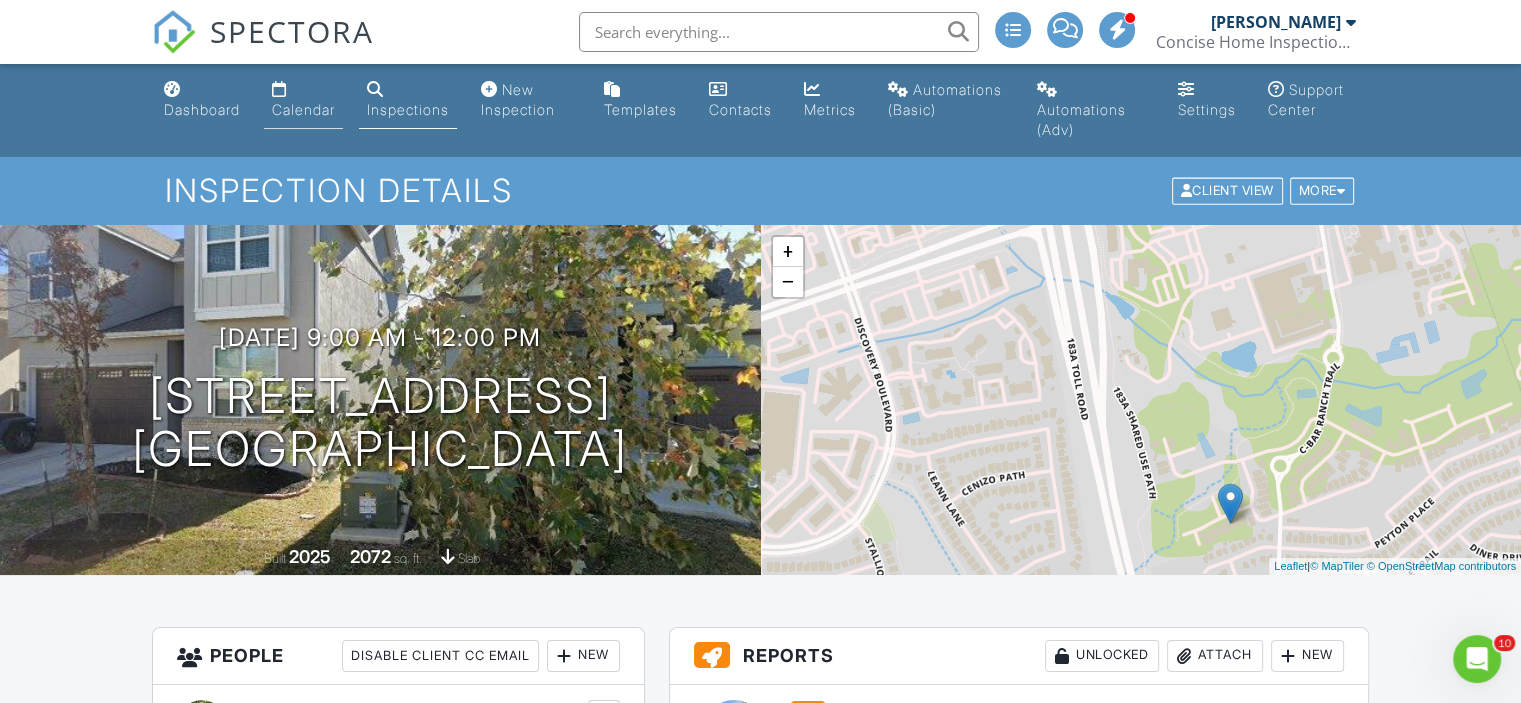 click on "Calendar" at bounding box center (303, 109) 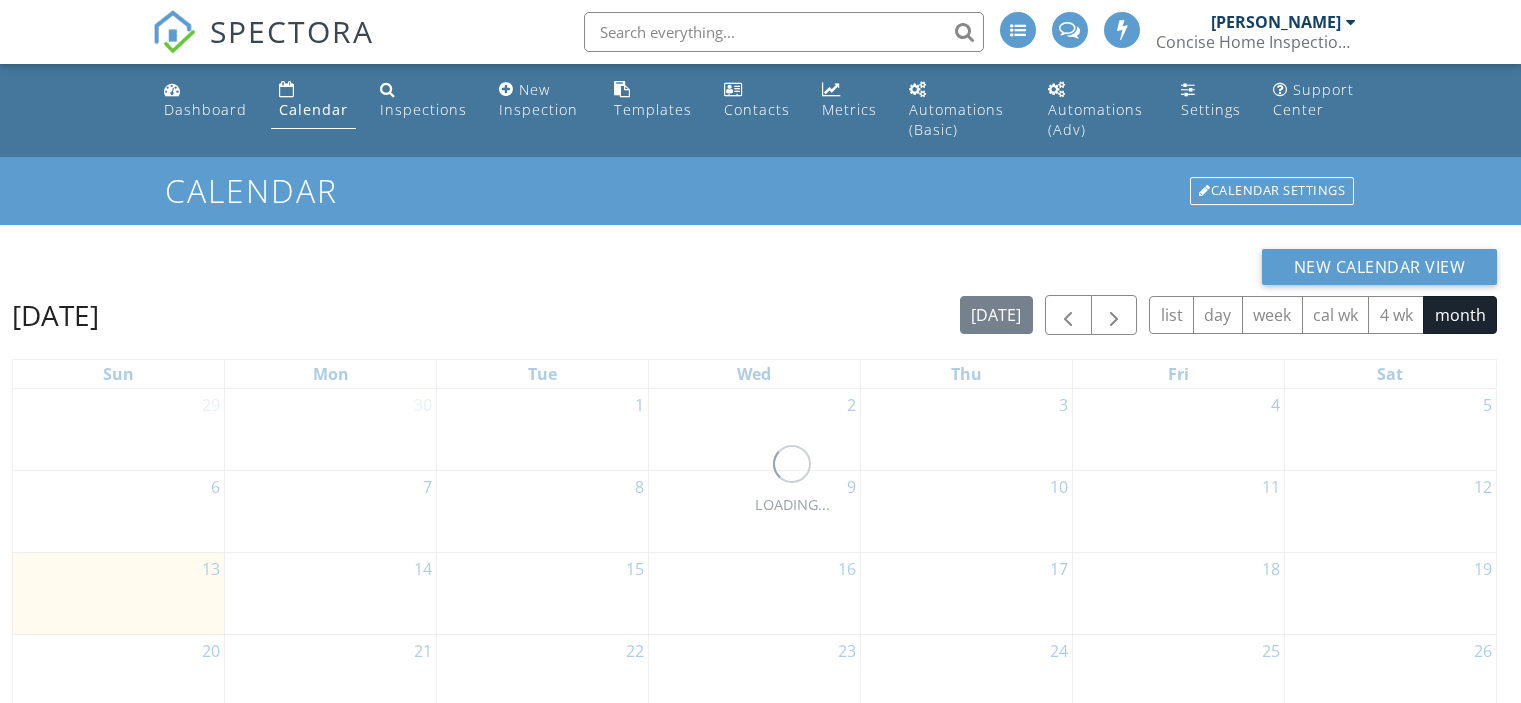 scroll, scrollTop: 0, scrollLeft: 0, axis: both 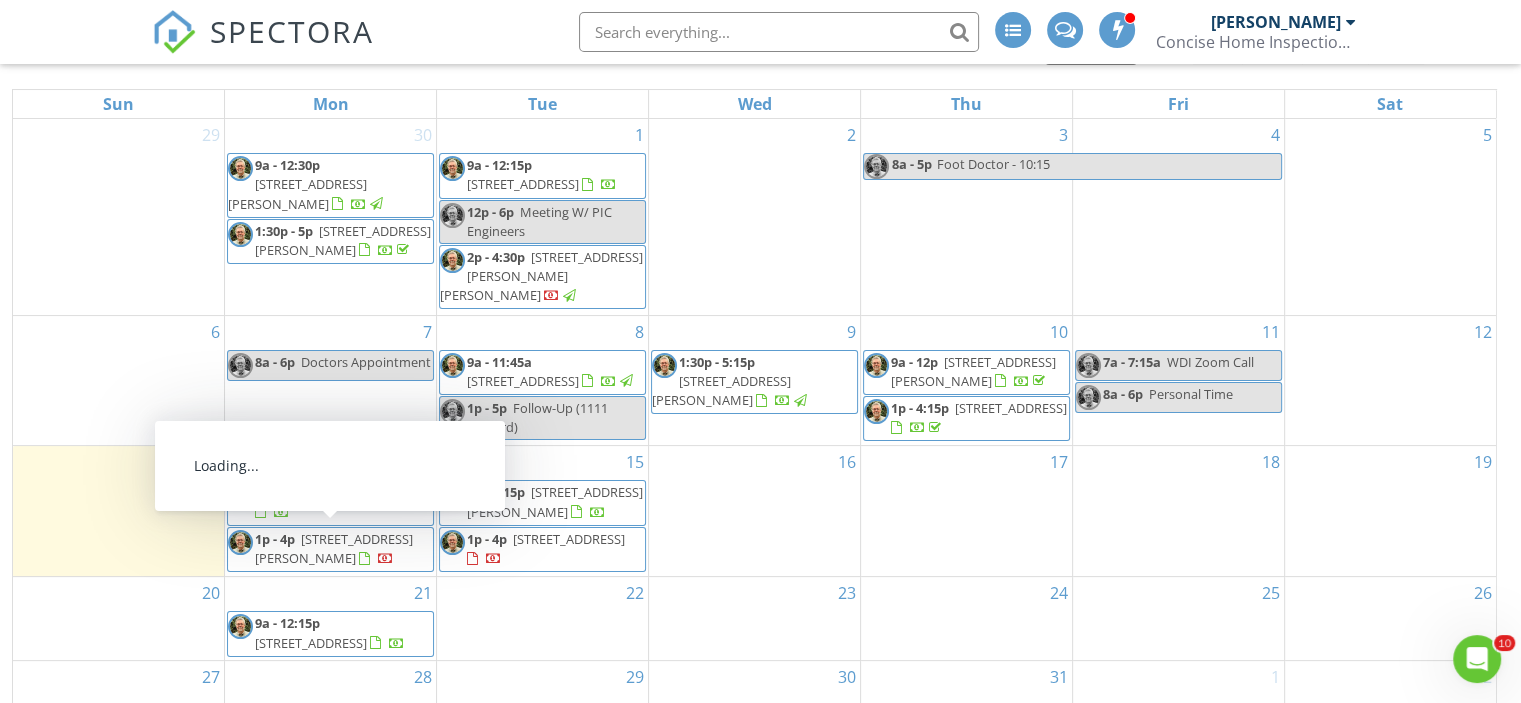 click on "145 Nettletree Dr, Buda 78610" at bounding box center [334, 548] 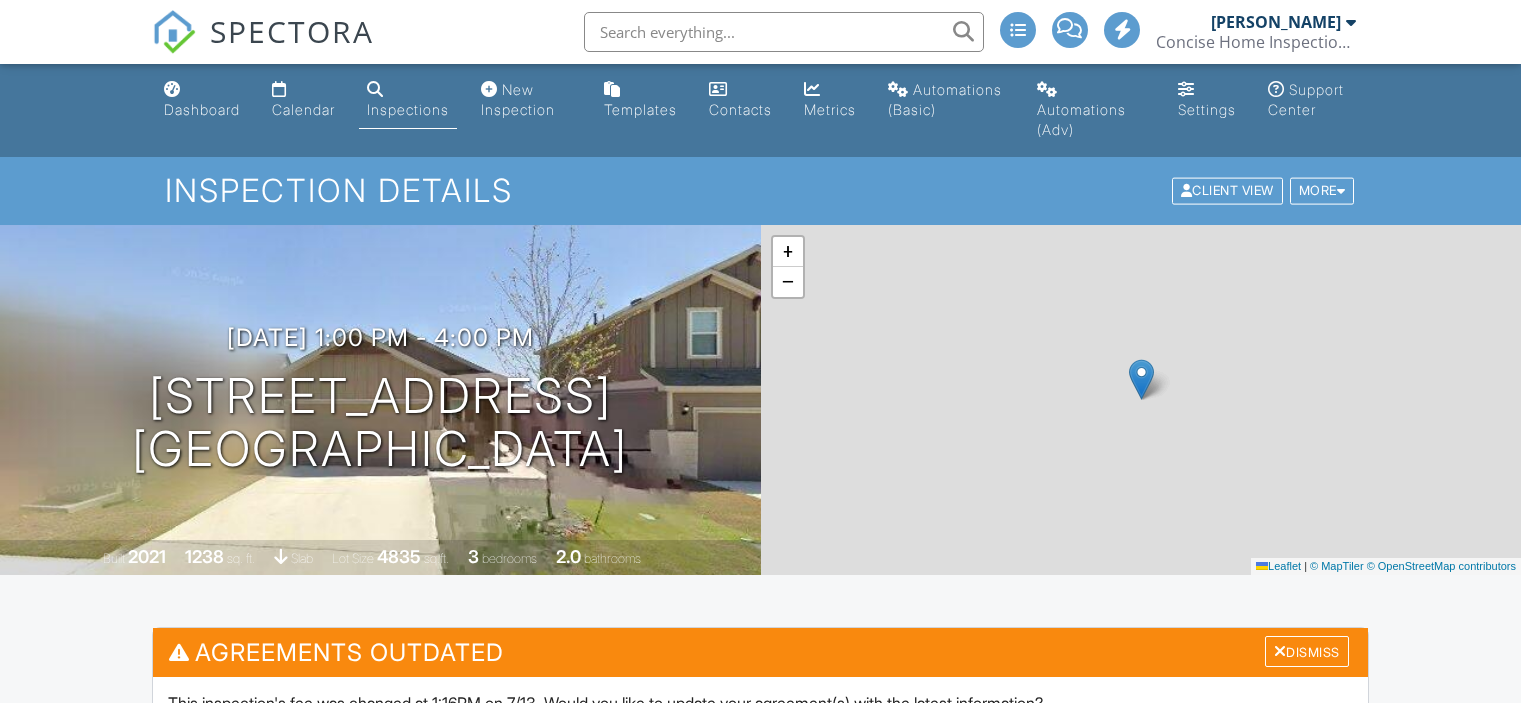 scroll, scrollTop: 0, scrollLeft: 0, axis: both 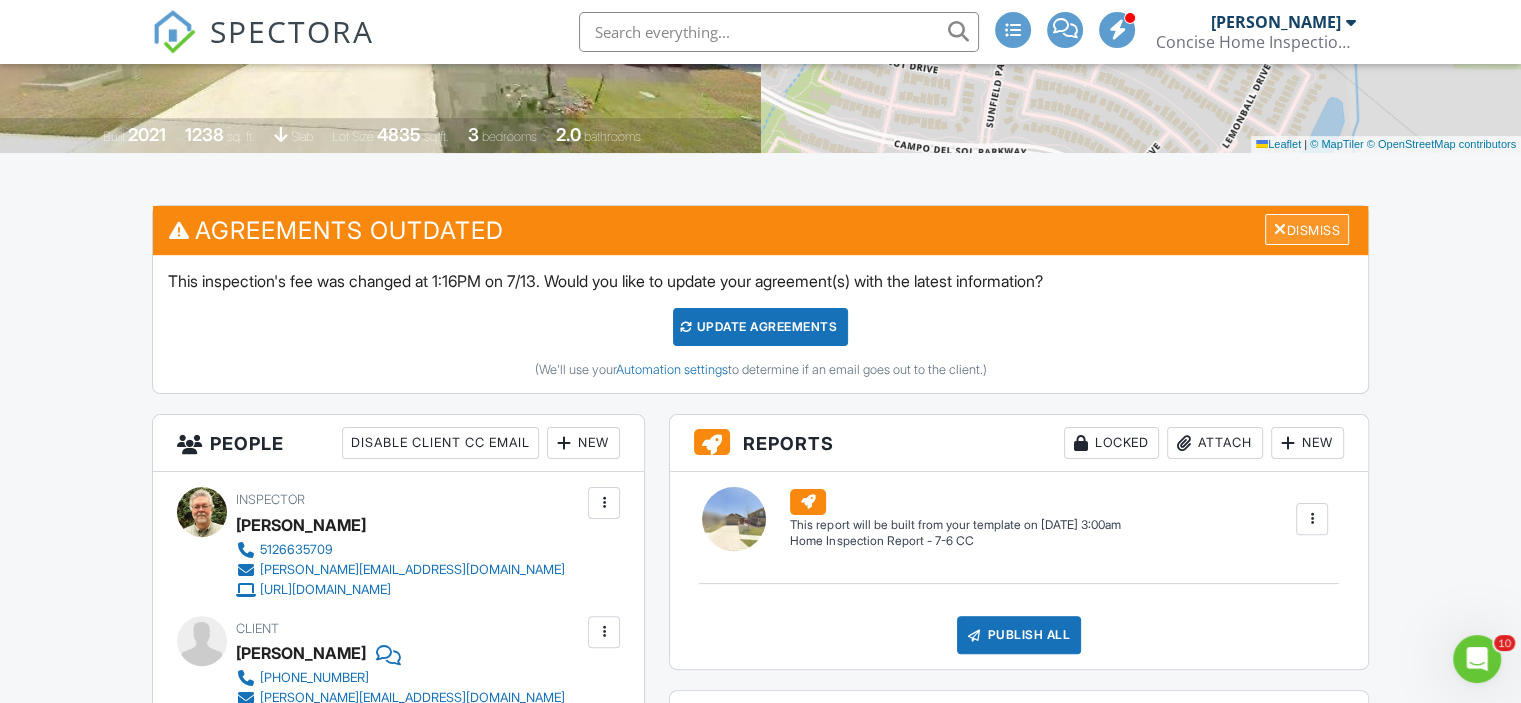 click on "Dismiss" at bounding box center (1307, 229) 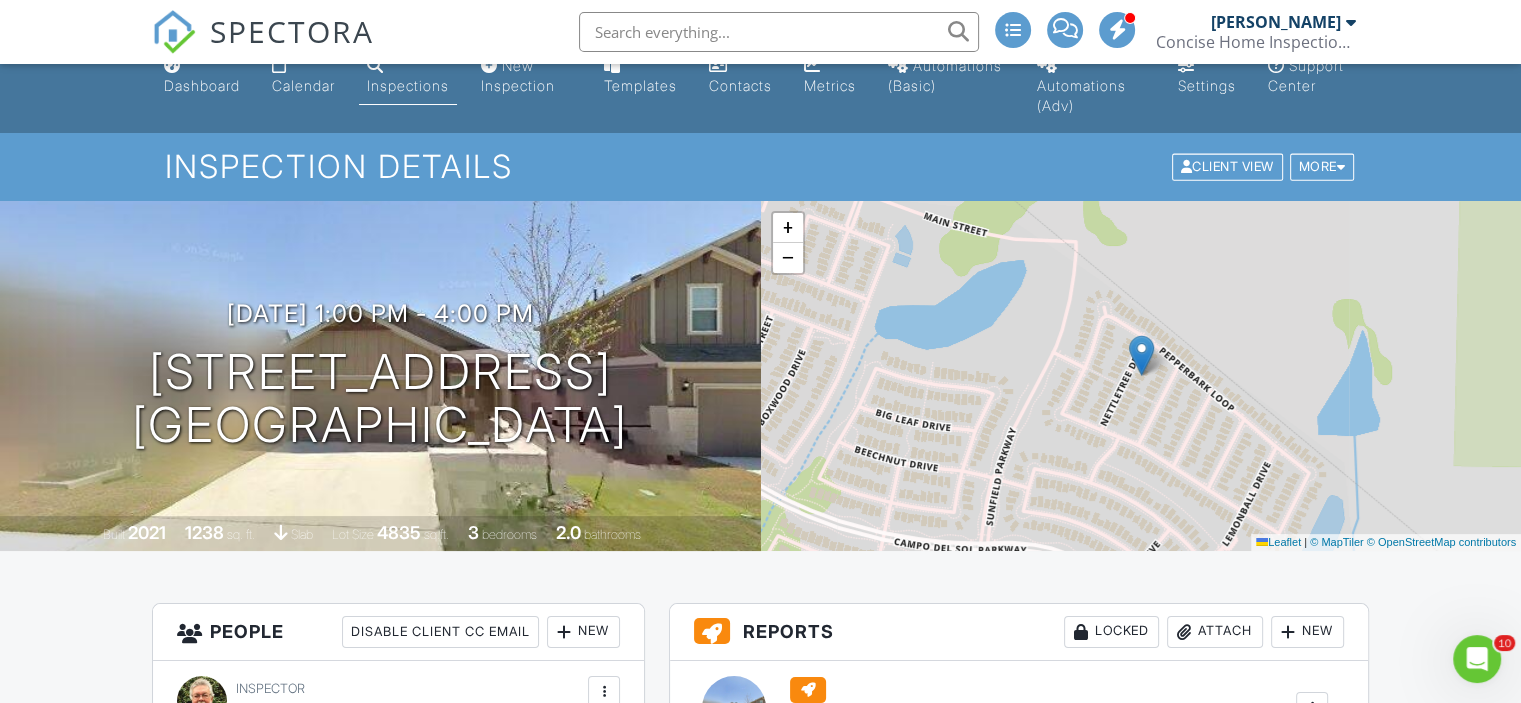 scroll, scrollTop: 11, scrollLeft: 0, axis: vertical 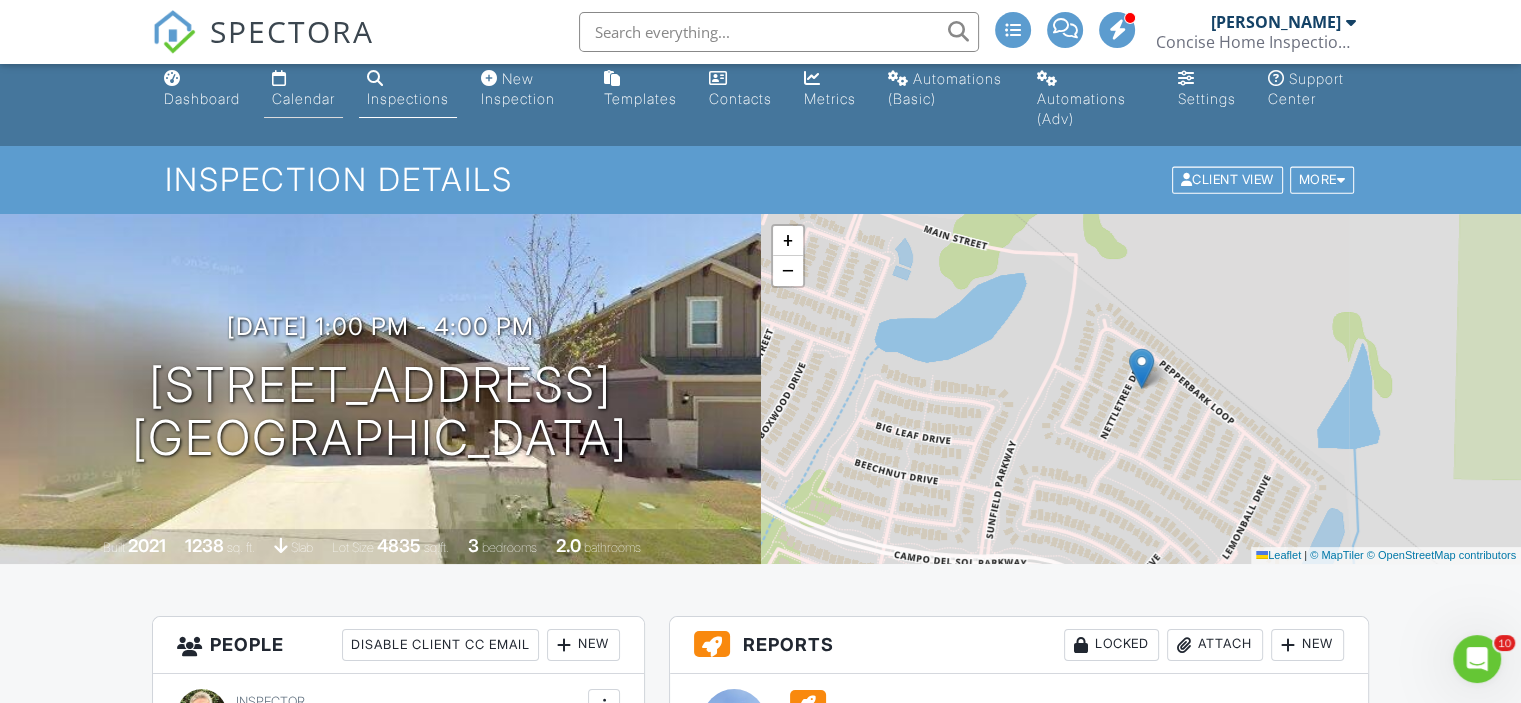 click on "Calendar" at bounding box center [303, 98] 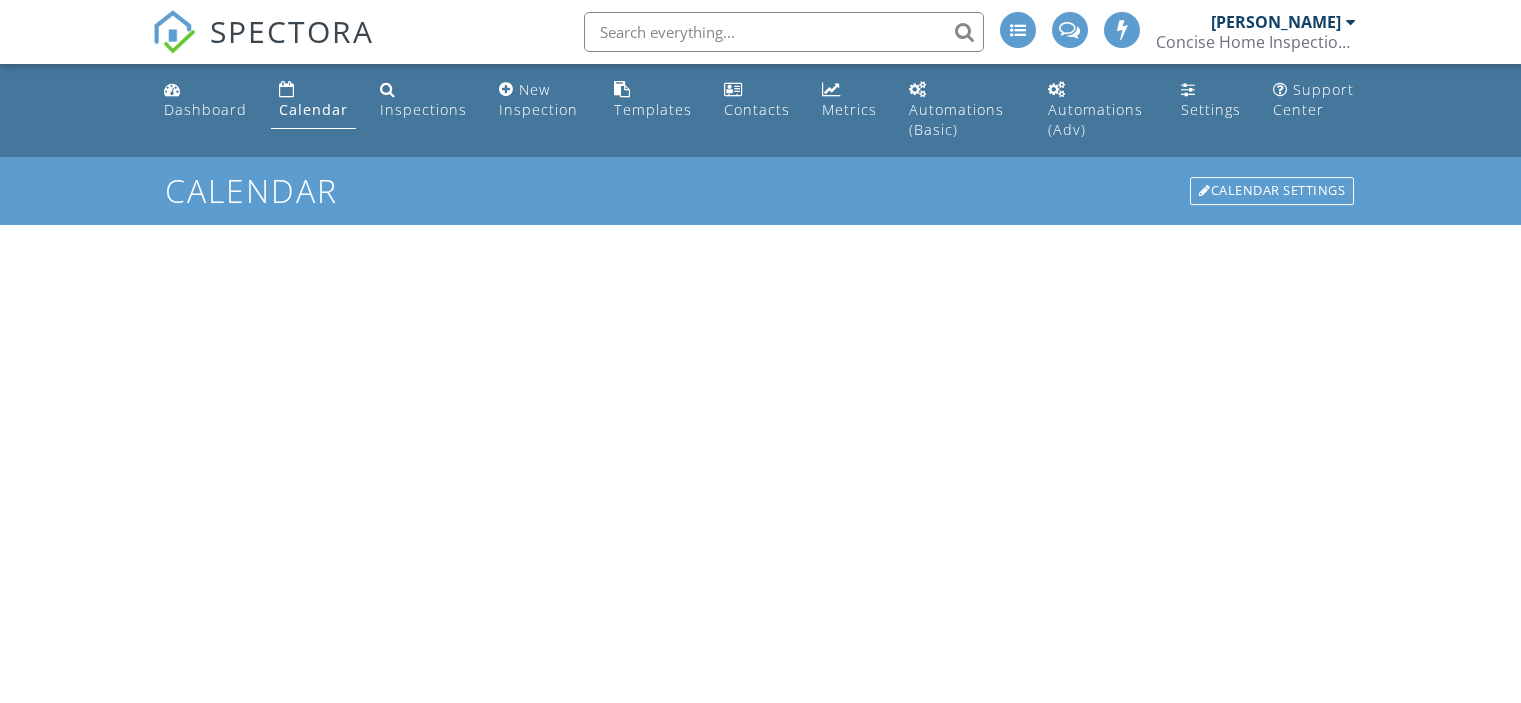 scroll, scrollTop: 0, scrollLeft: 0, axis: both 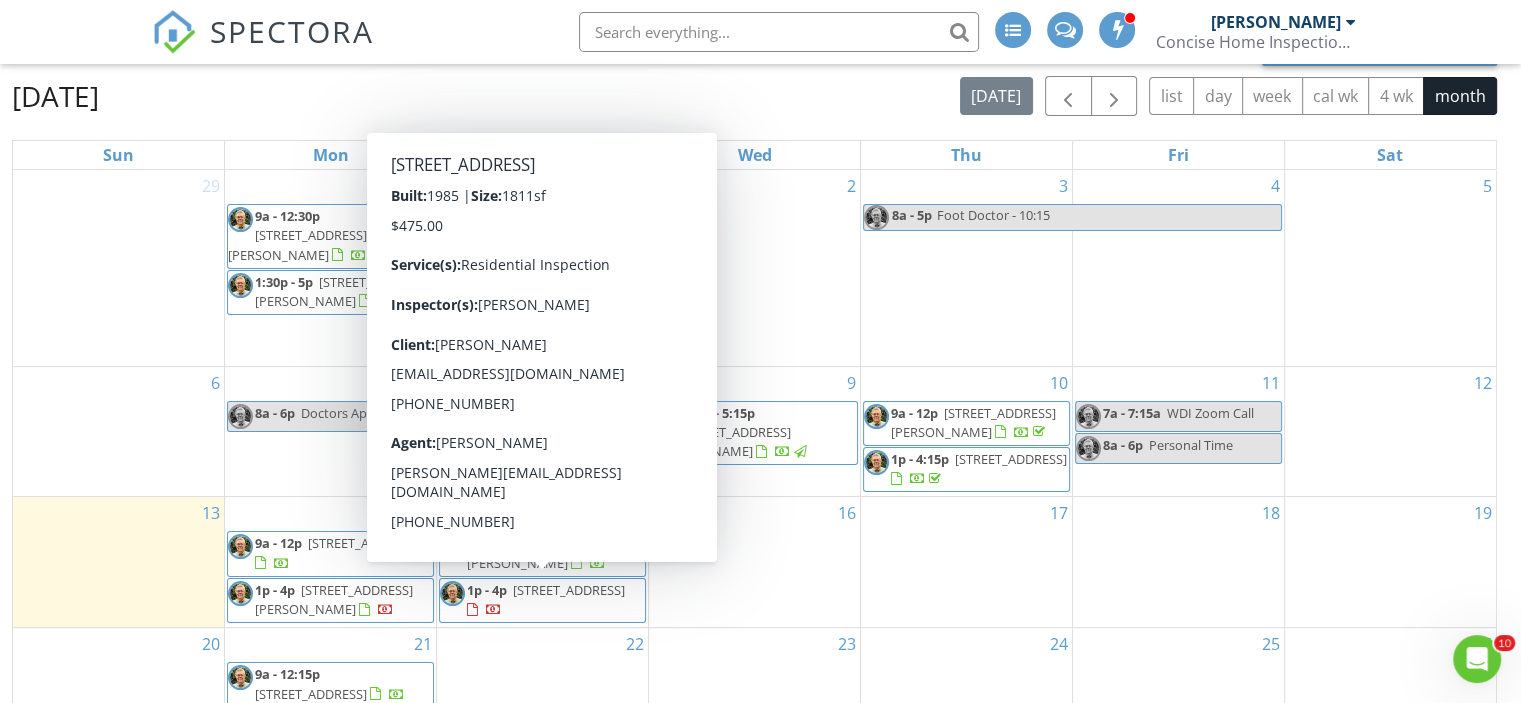 click on "4113 Windflower Ln, Georgetown 78628" at bounding box center [569, 590] 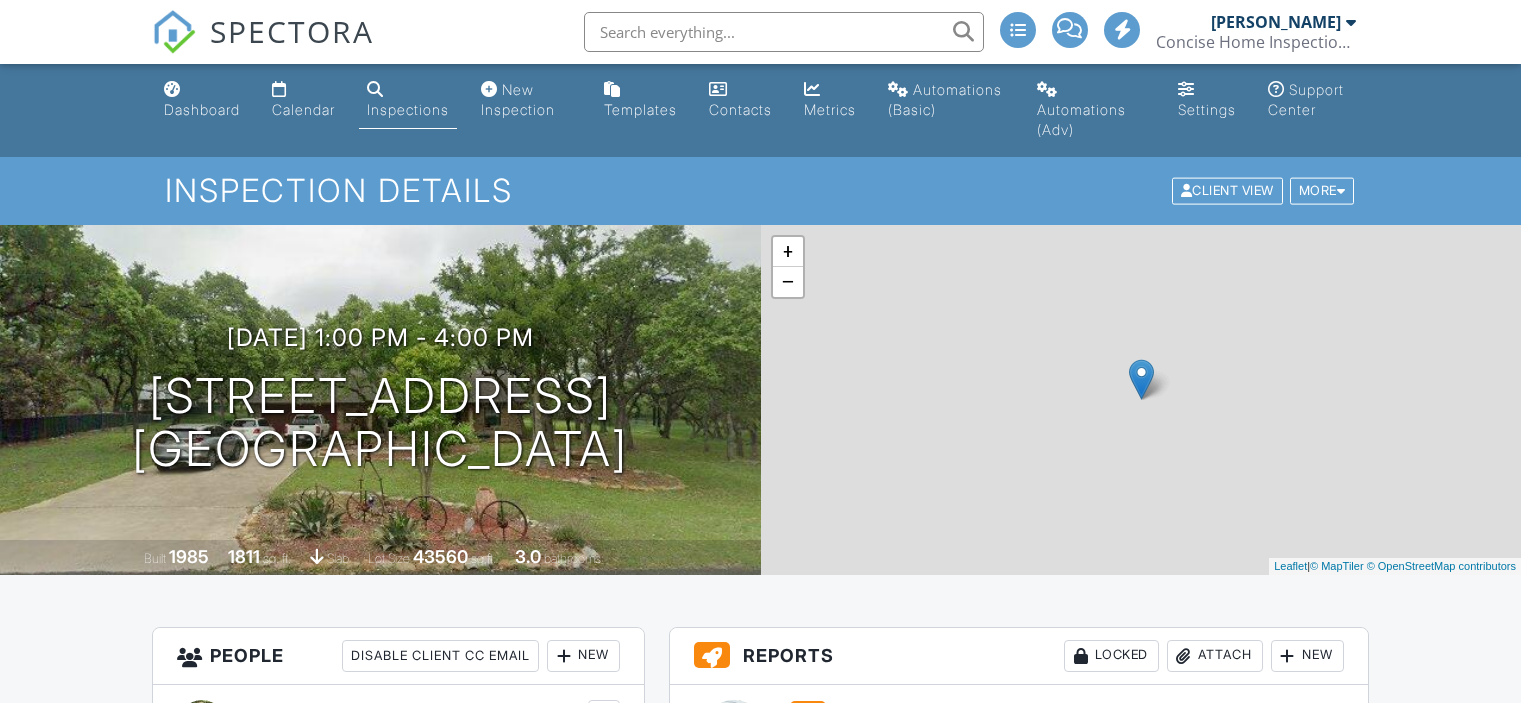 scroll, scrollTop: 0, scrollLeft: 0, axis: both 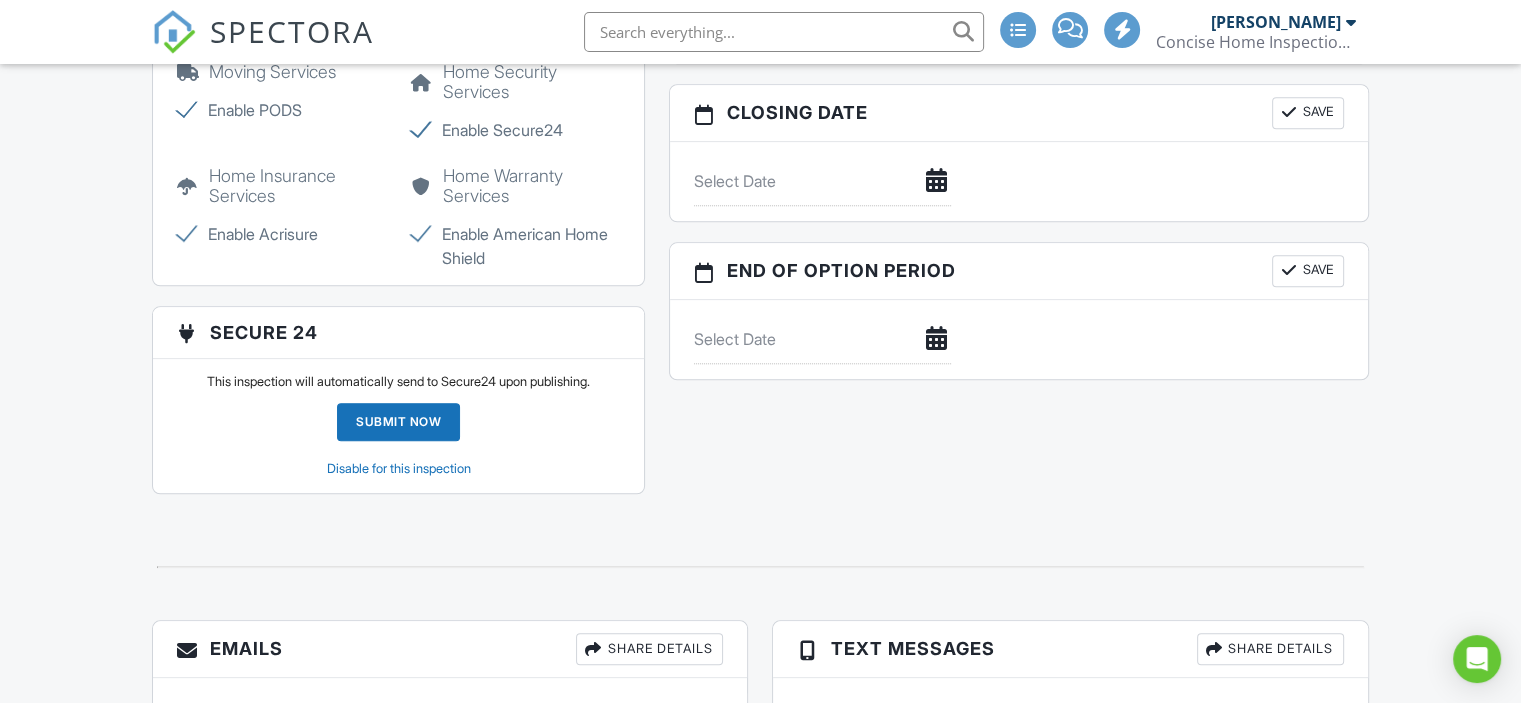 drag, startPoint x: 1530, startPoint y: 92, endPoint x: 1535, endPoint y: 283, distance: 191.06543 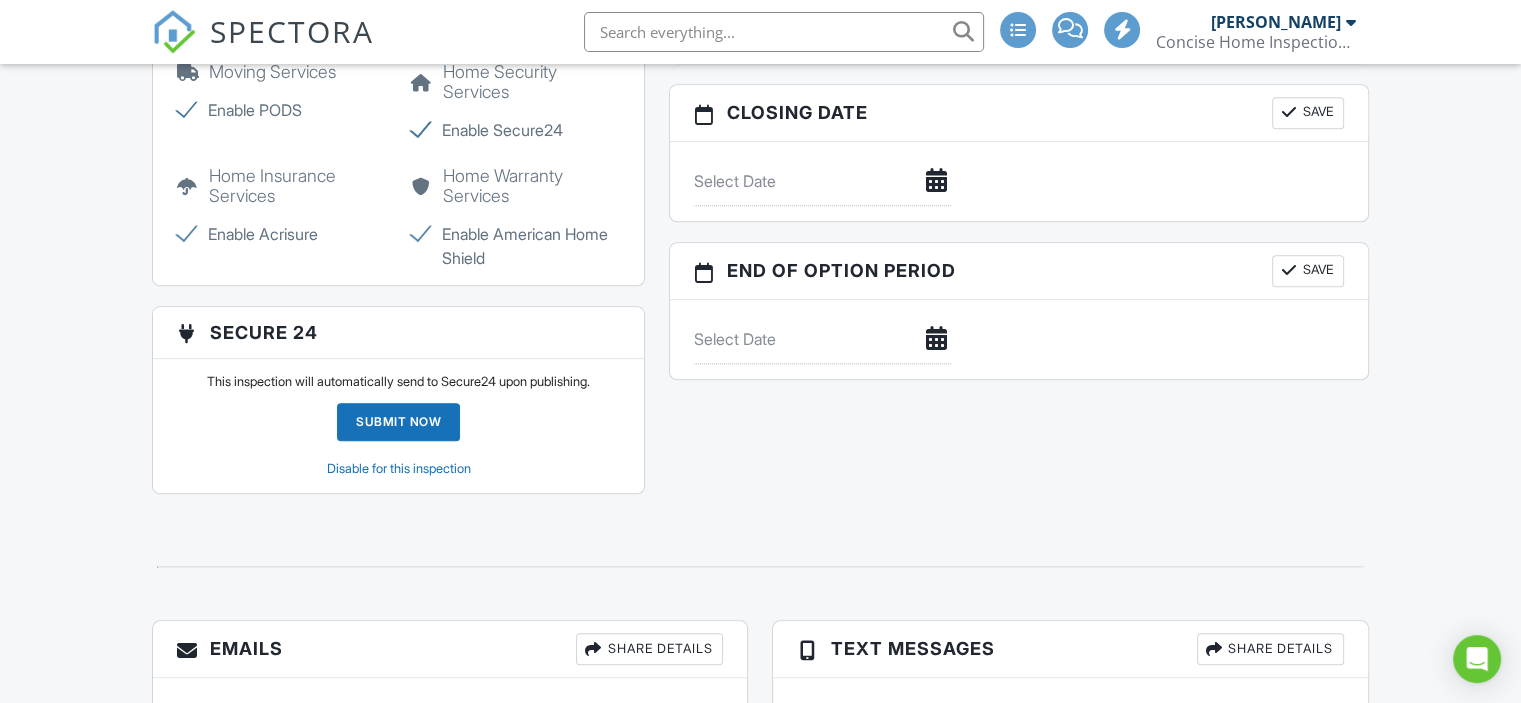 click on "SPECTORA
[PERSON_NAME]
Concise Home Inspection Services
Role:
Inspector
Change Role
Dashboard
New Inspection
Inspections
Calendar
Template Editor
Contacts
Automations (Basic)
Automations (Adv)
Team
Metrics
Payments
Data Exports
Billing
Conversations
Tasks
Reporting
Advanced
Equipment
Settings
What's New
Sign Out
Change Active Role
Your account has more than one possible role. Please choose how you'd like to view the site:
Company/Agency
City
Role
Dashboard
Calendar
Inspections
New Inspection
Templates
Contacts
Metrics
Automations (Basic)
Automations (Adv)
Settings" at bounding box center (760, -280) 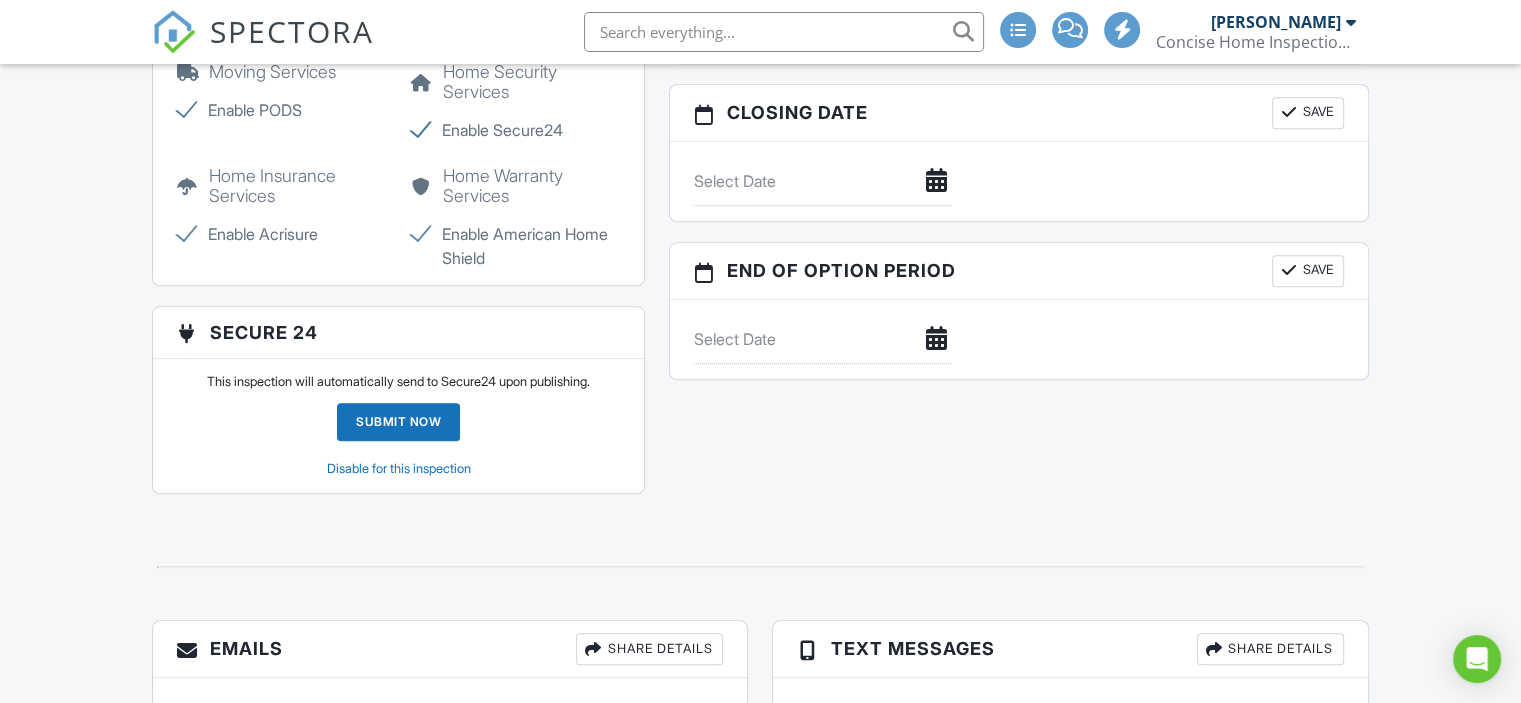 scroll, scrollTop: 1901, scrollLeft: 0, axis: vertical 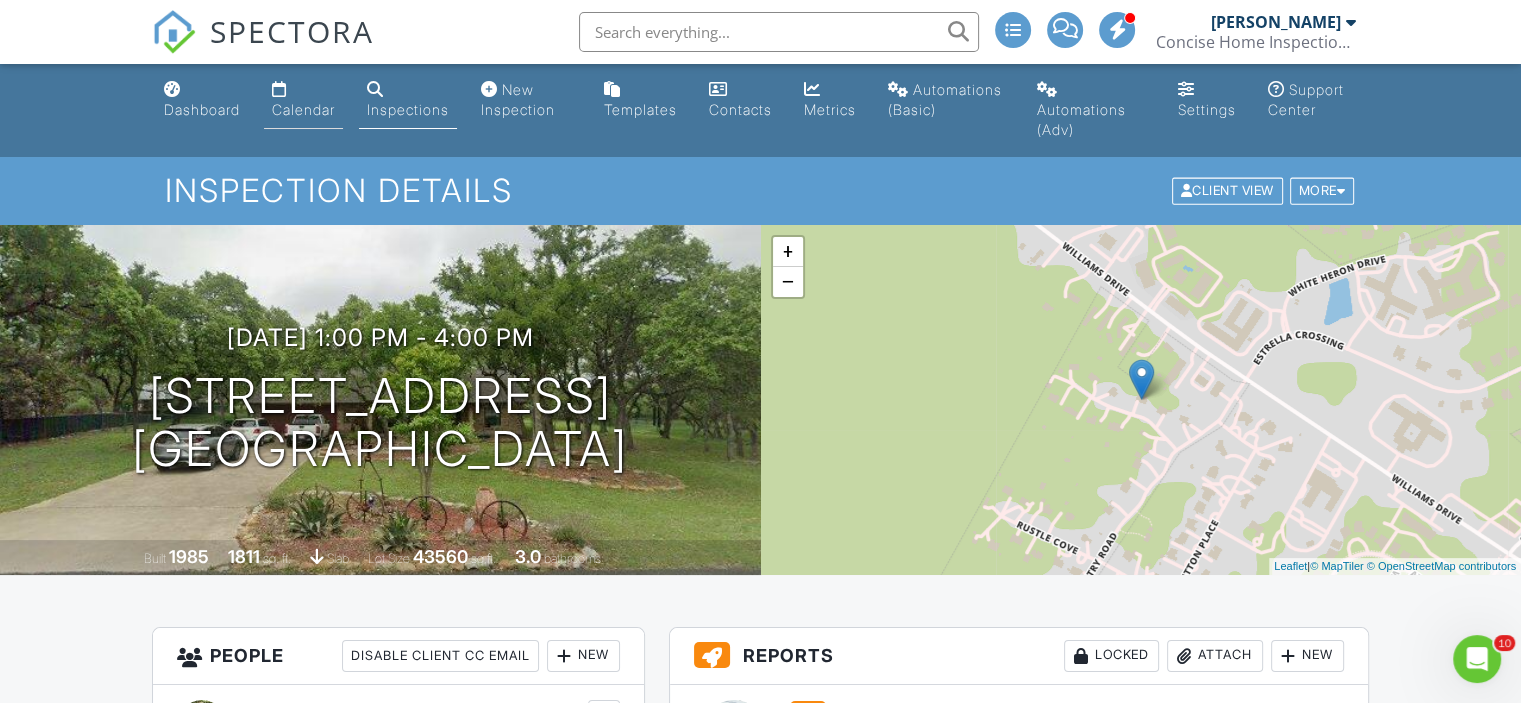 click on "Calendar" at bounding box center (303, 109) 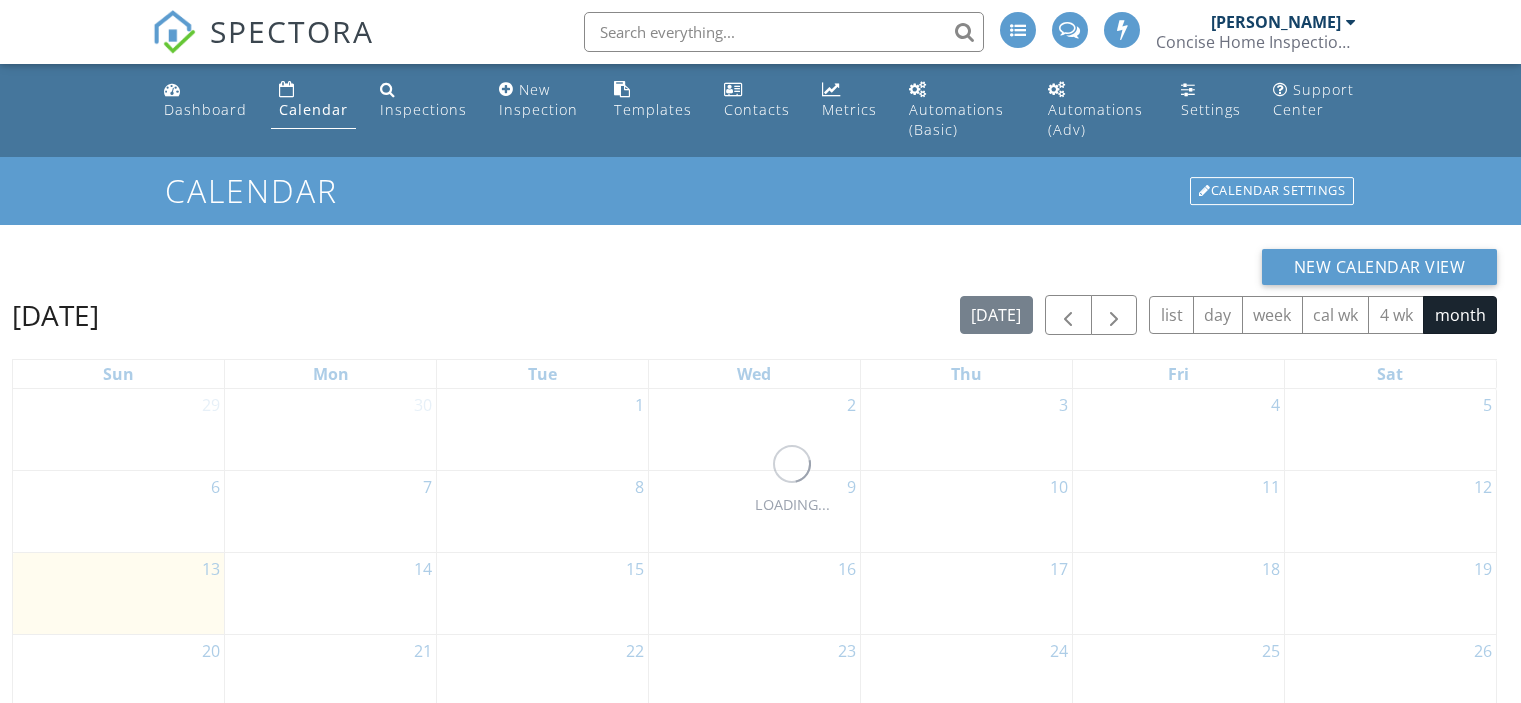 scroll, scrollTop: 0, scrollLeft: 0, axis: both 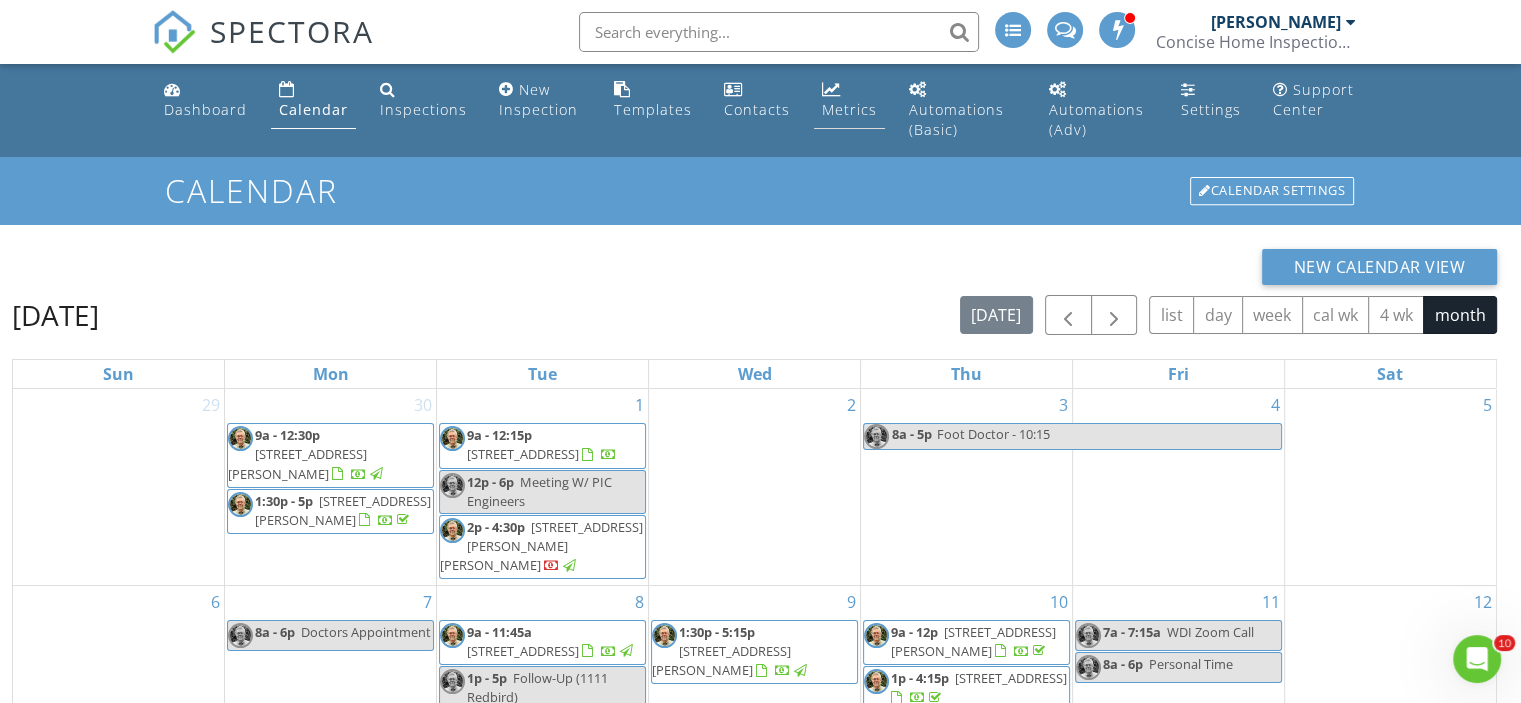 click on "Metrics" at bounding box center [849, 109] 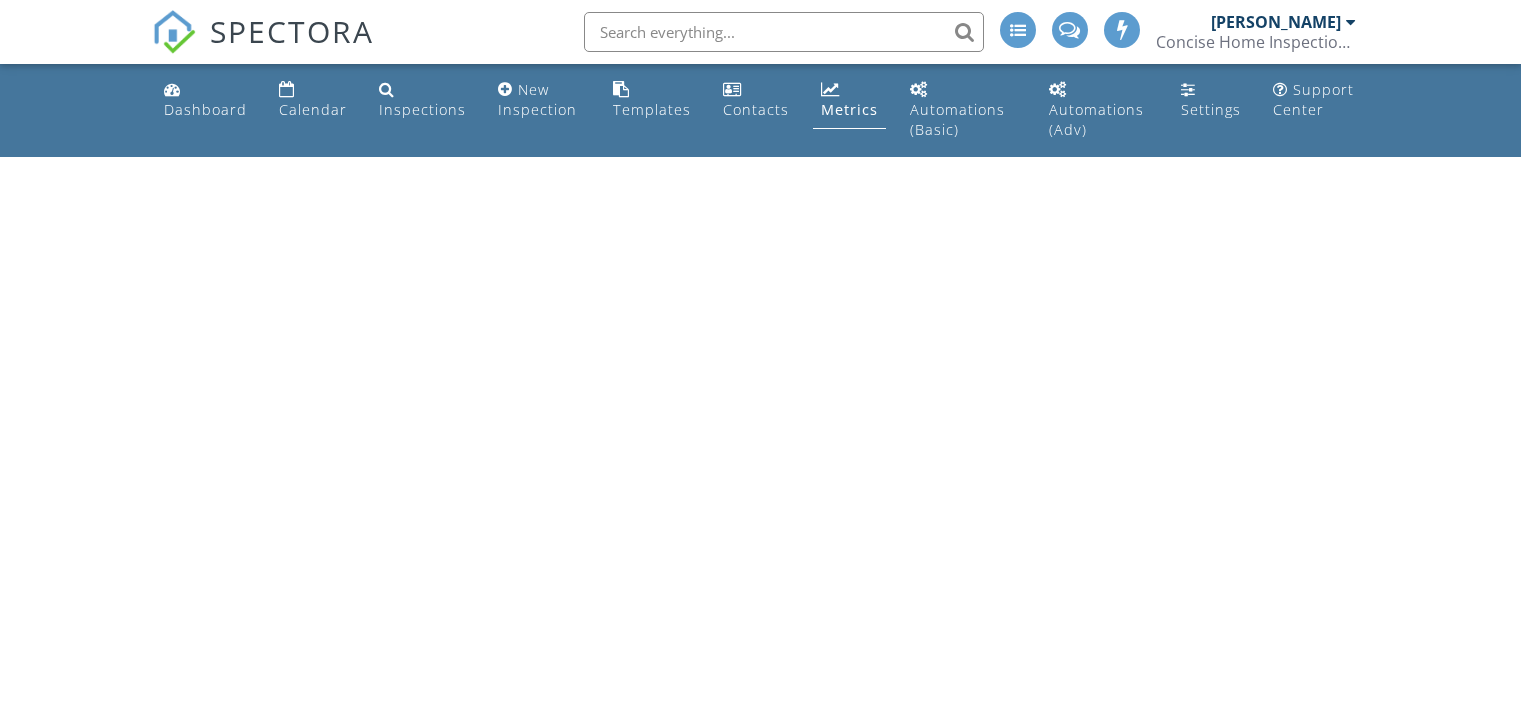 scroll, scrollTop: 0, scrollLeft: 0, axis: both 